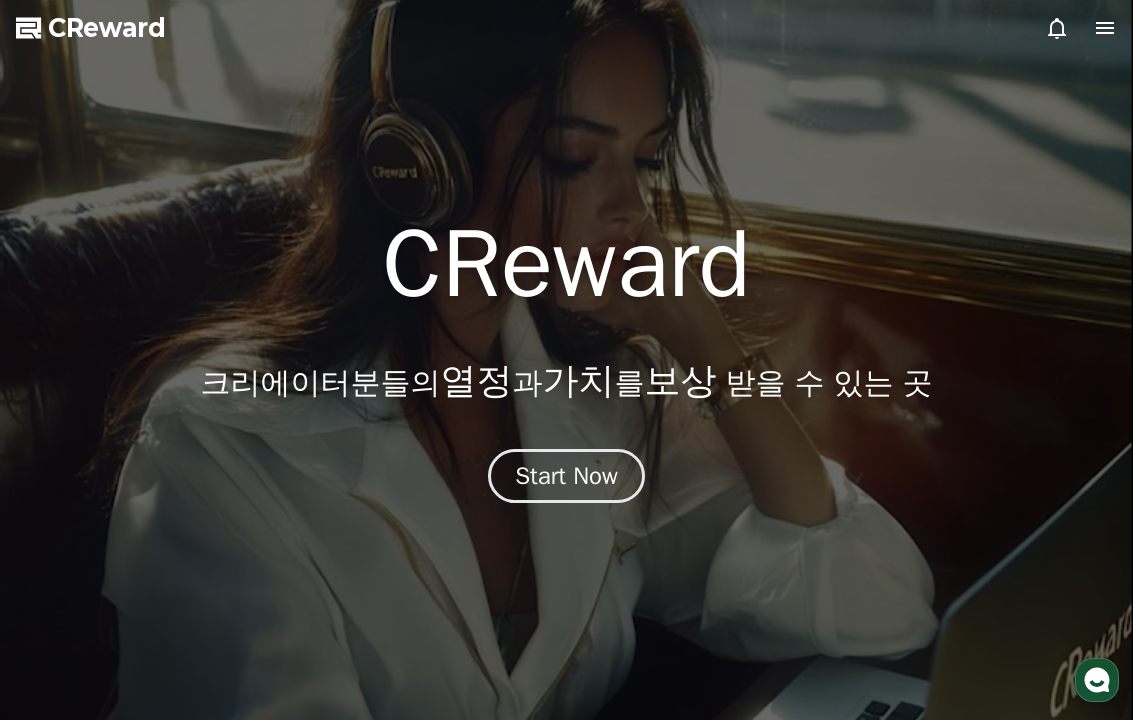 scroll, scrollTop: 0, scrollLeft: 0, axis: both 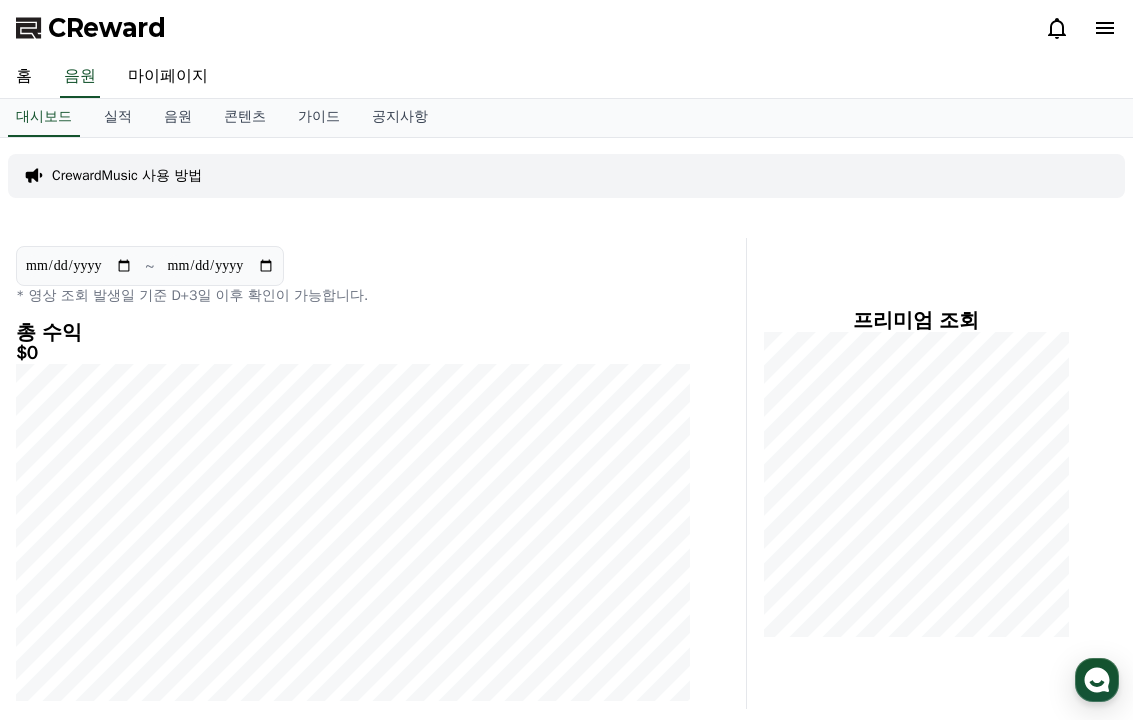 click on "실적" at bounding box center [118, 118] 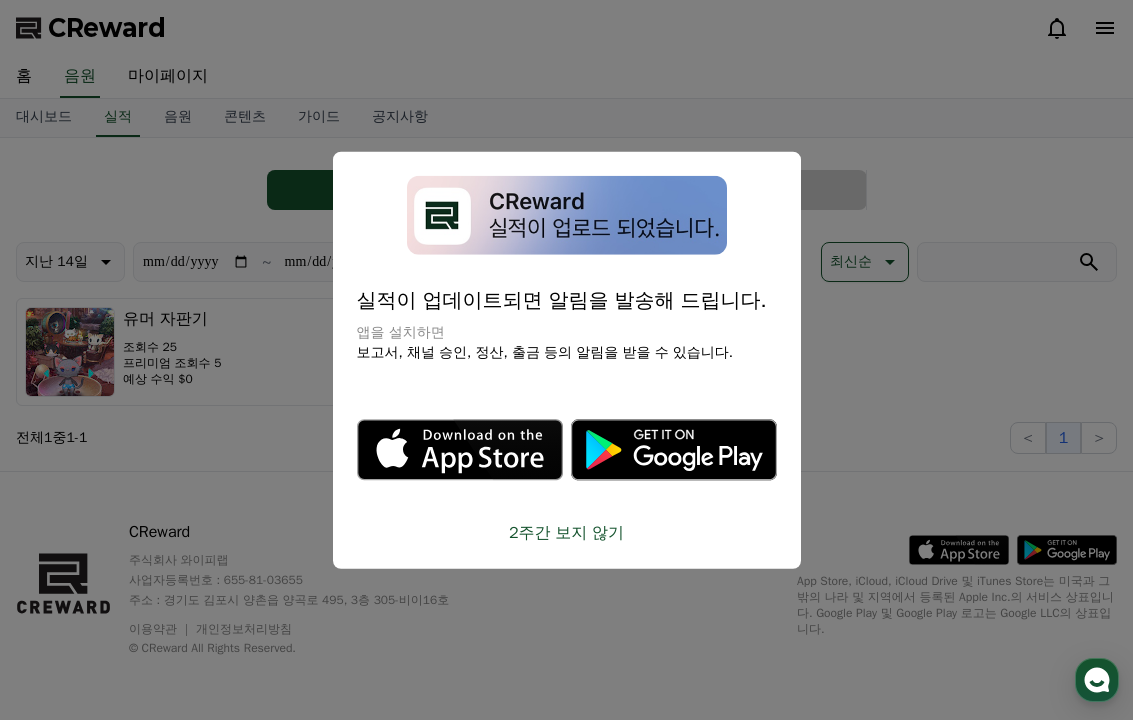click at bounding box center [566, 360] 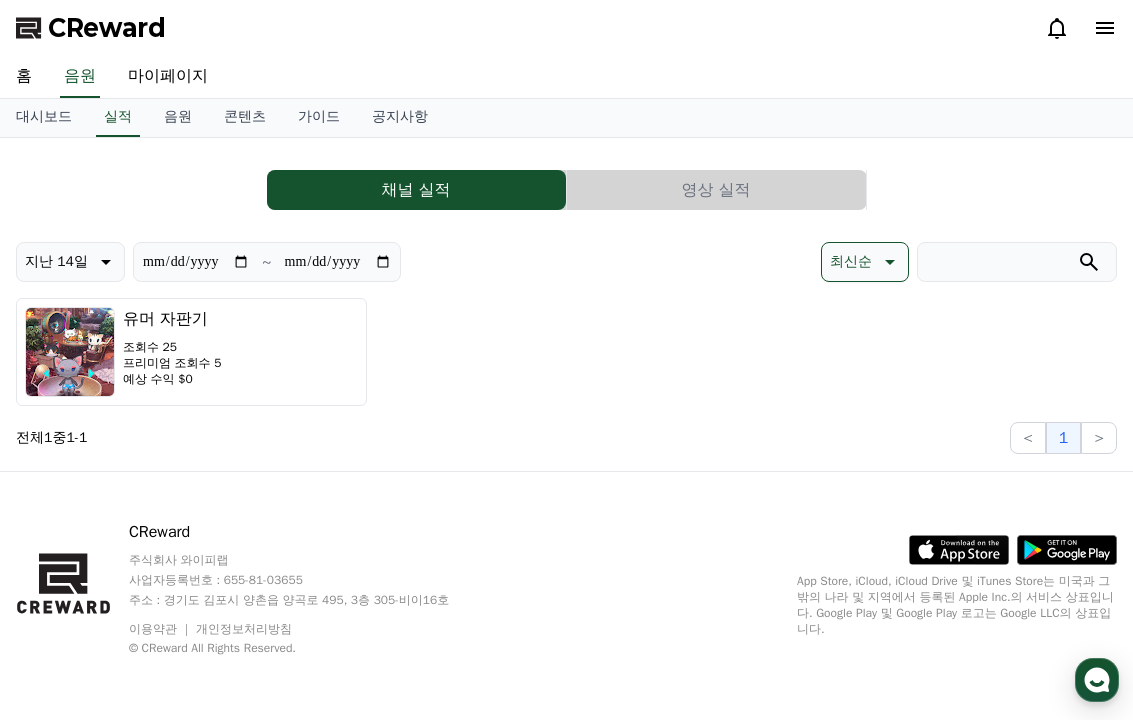 click on "영상 실적" at bounding box center (716, 190) 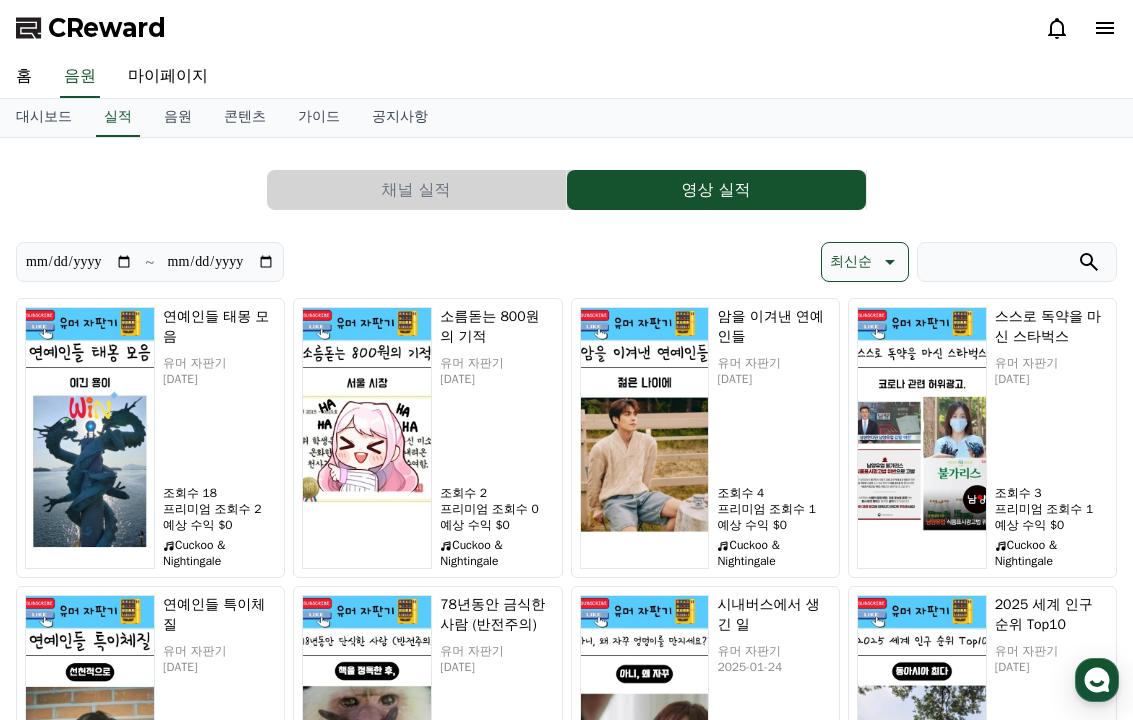 click on "**********" at bounding box center [221, 262] 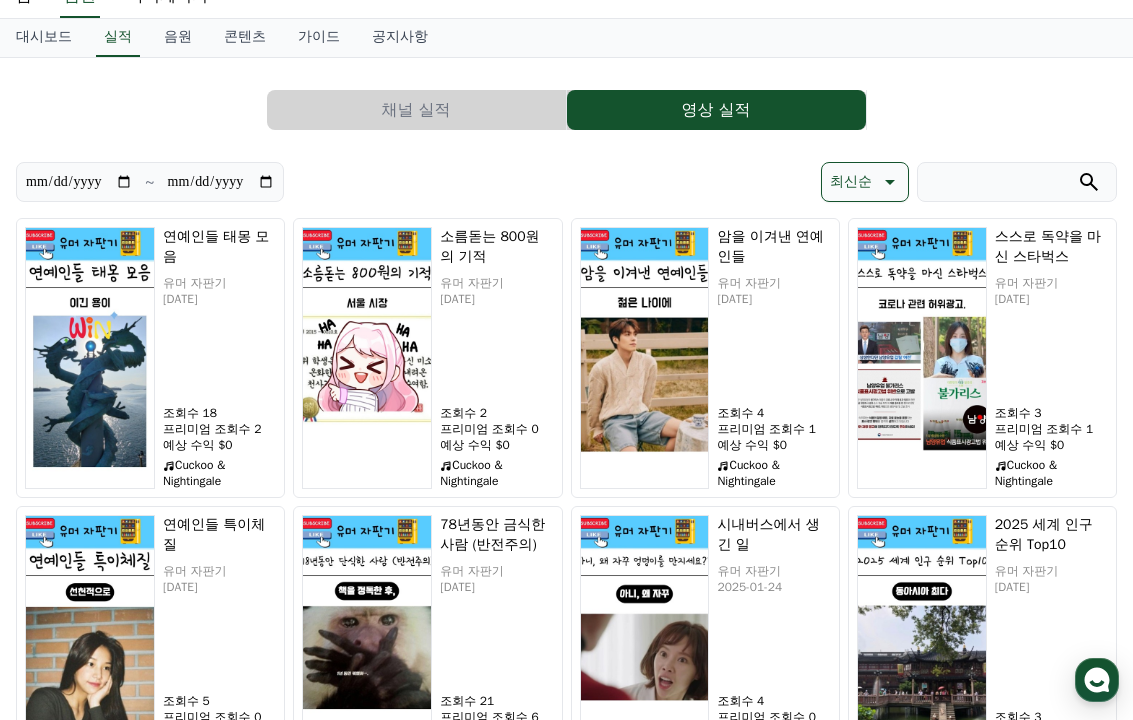 scroll, scrollTop: 0, scrollLeft: 0, axis: both 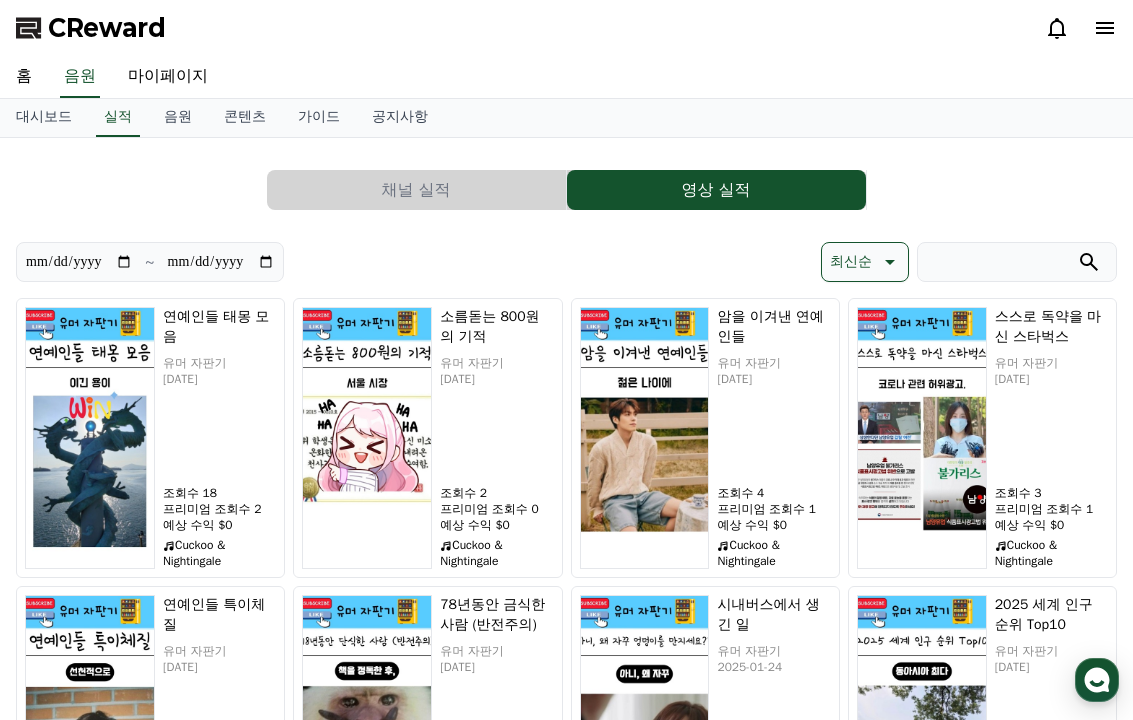 click on "**********" at bounding box center [566, 530] 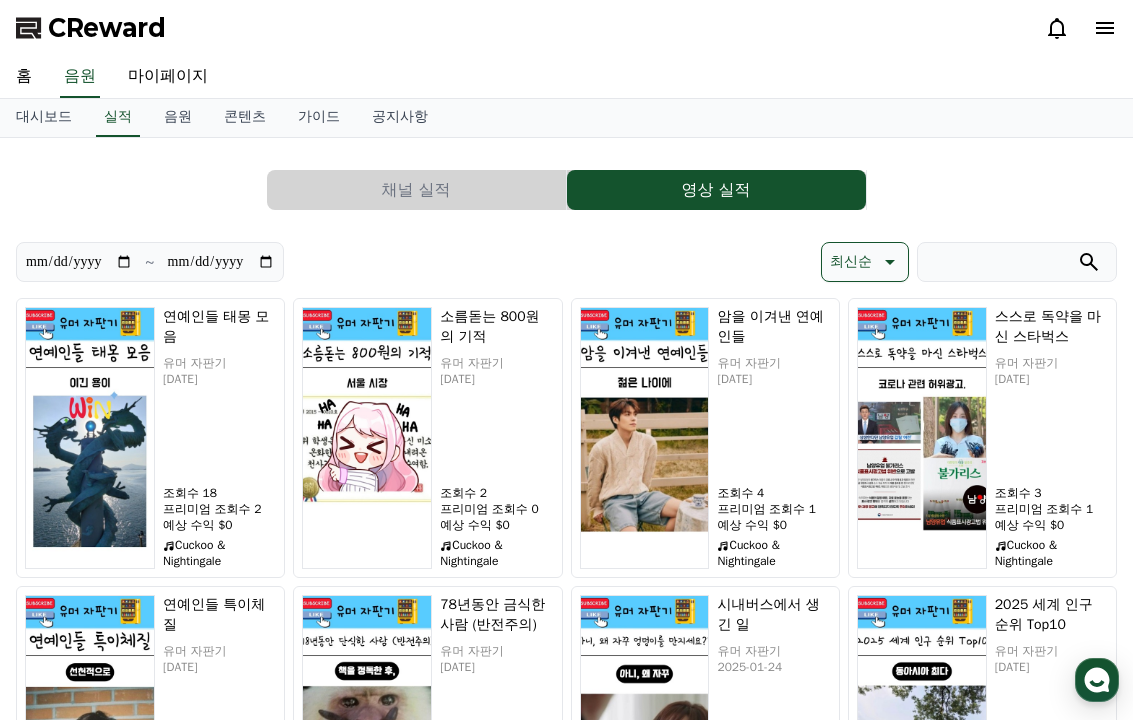 click on "채널 실적" at bounding box center [416, 190] 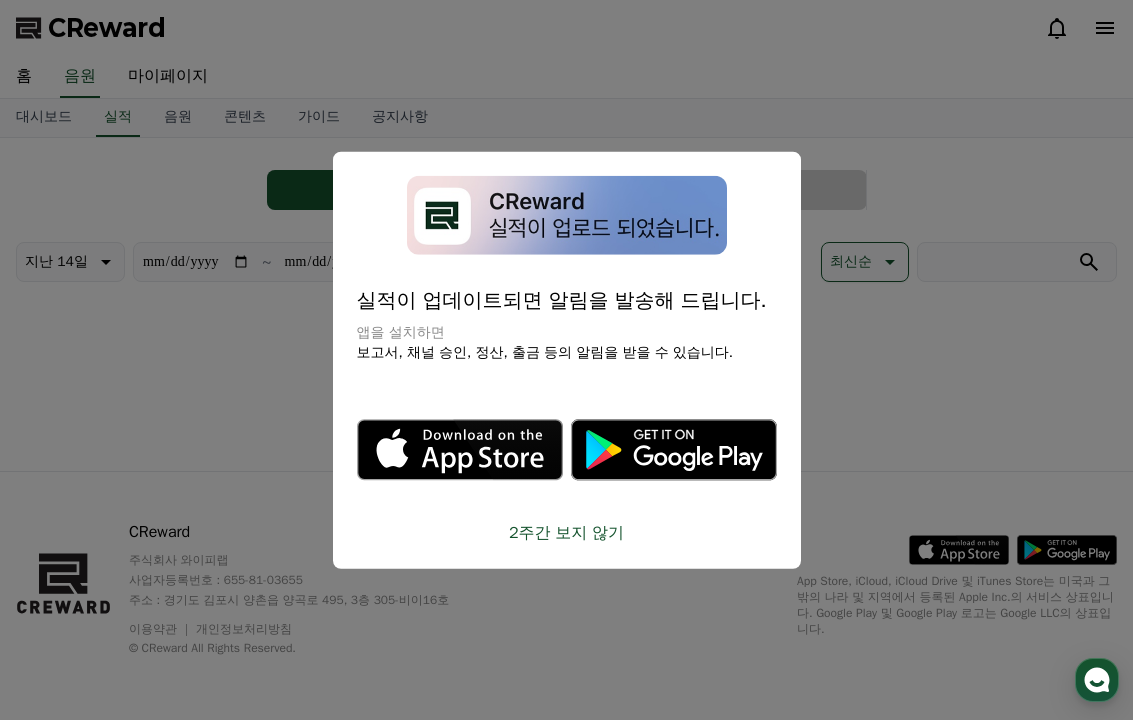 click at bounding box center [566, 360] 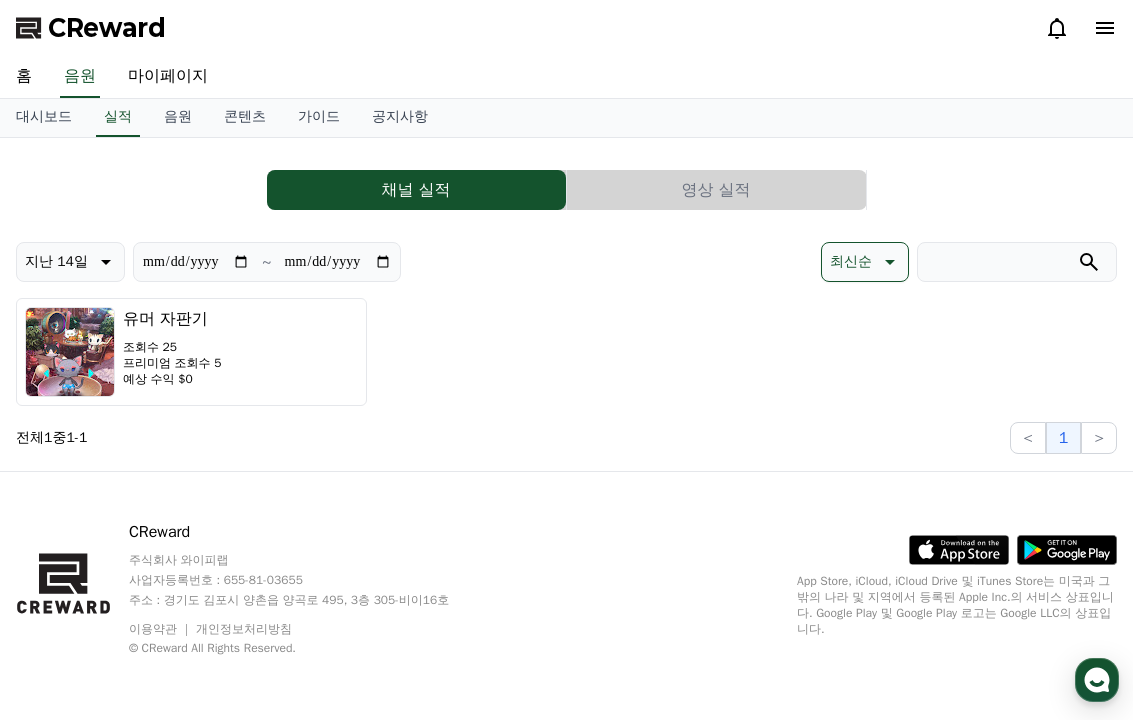 click on "영상 실적" at bounding box center [716, 190] 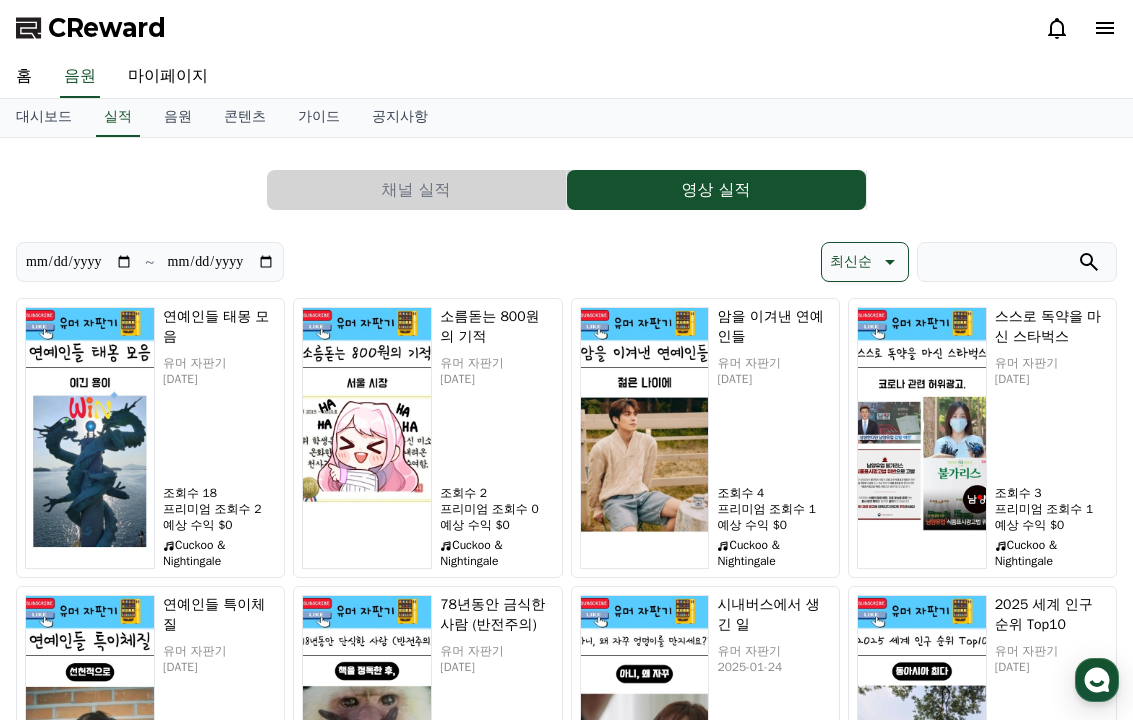 click on "채널 실적" at bounding box center (416, 190) 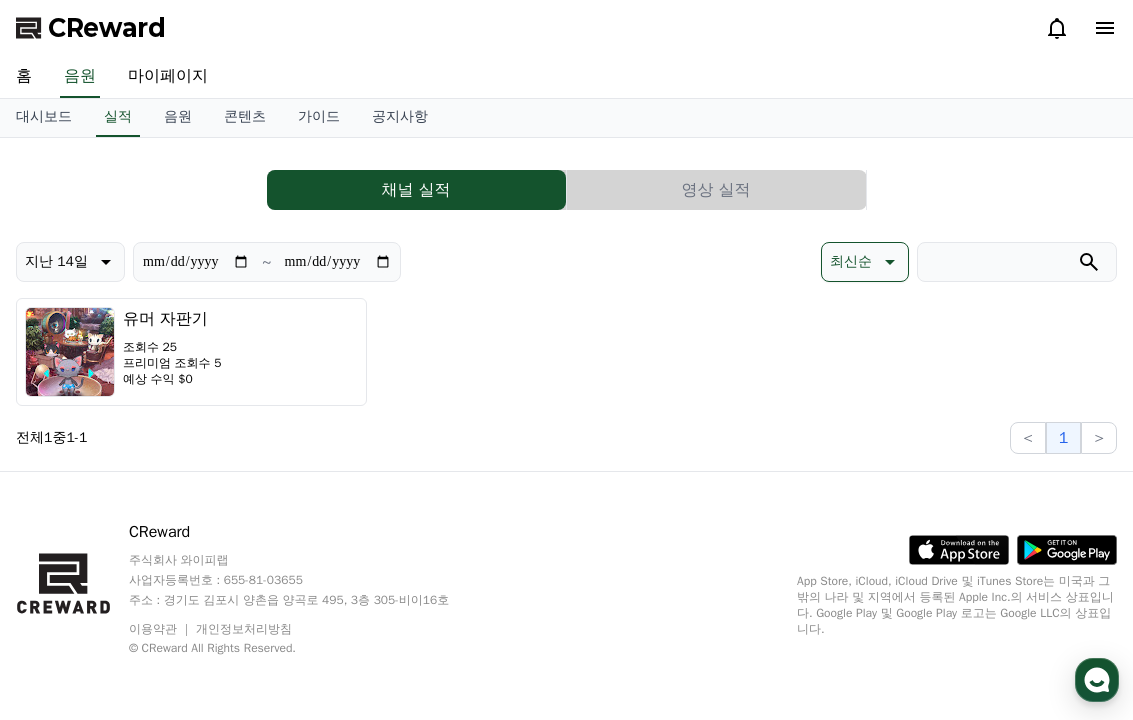 click on "영상 실적" at bounding box center [716, 190] 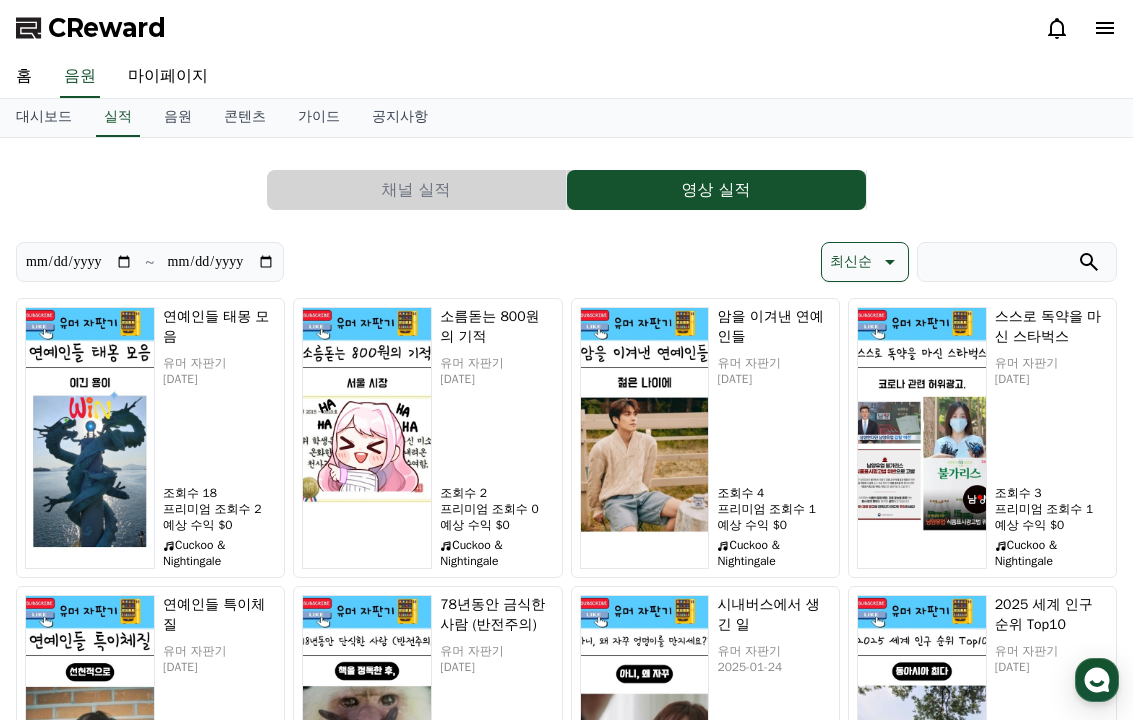 click on "마이페이지" at bounding box center [168, 77] 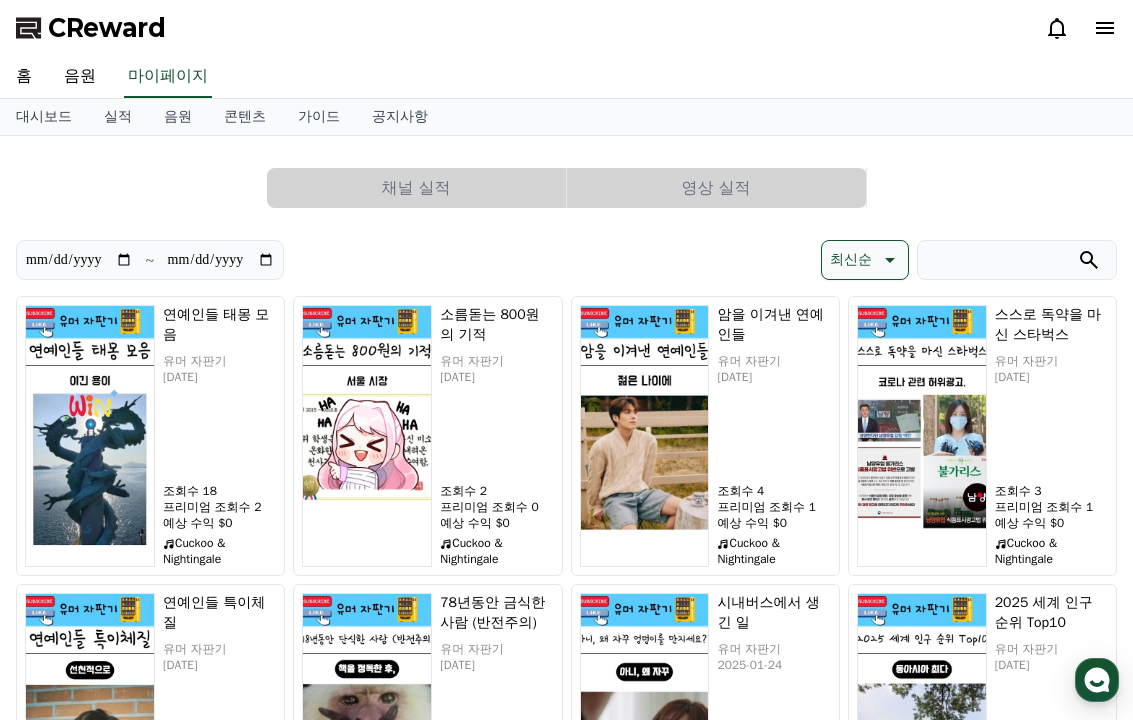 select on "**********" 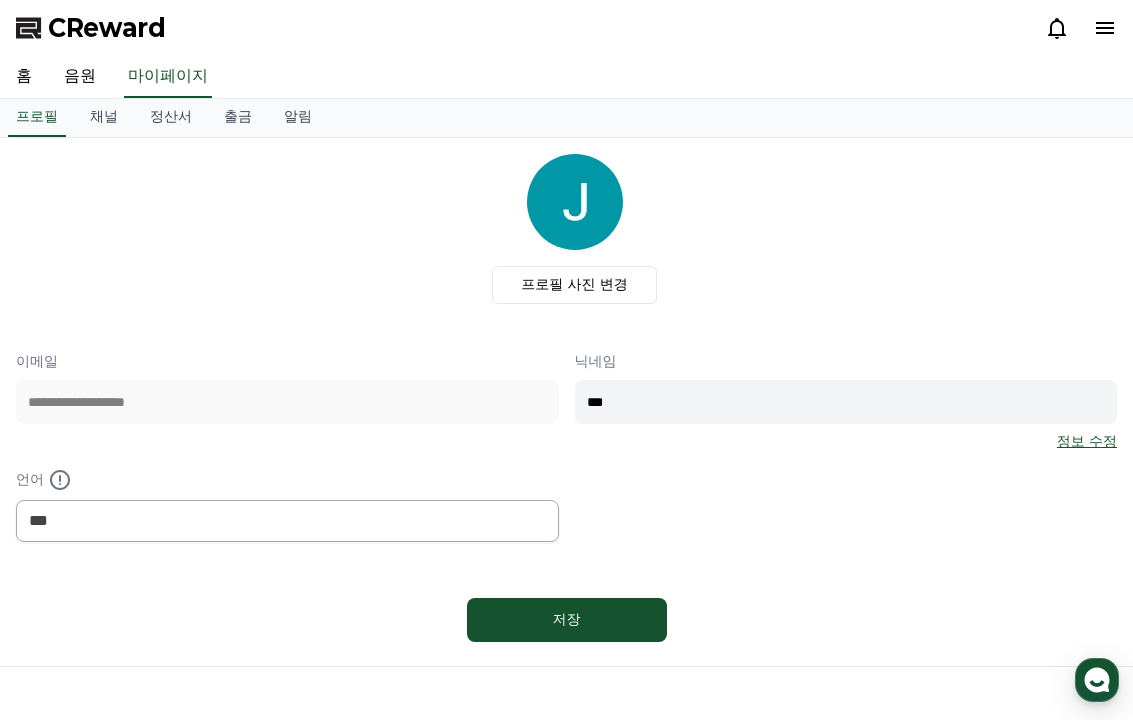 click on "정산서" at bounding box center [171, 118] 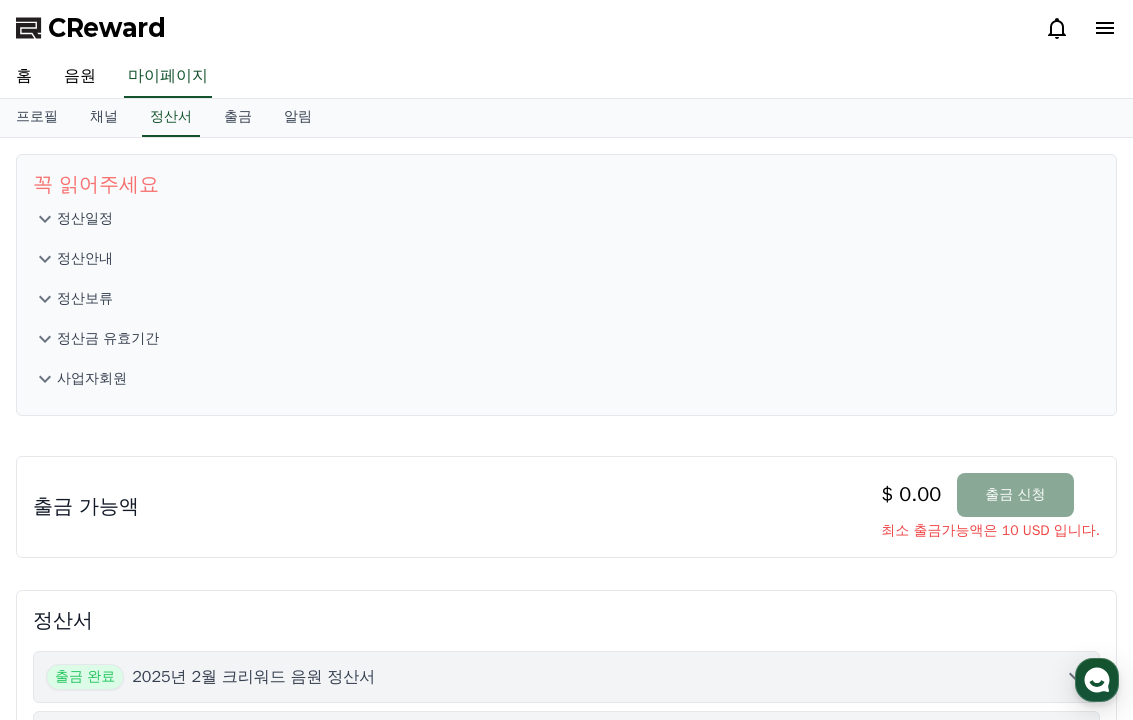 click on "출금" at bounding box center [238, 118] 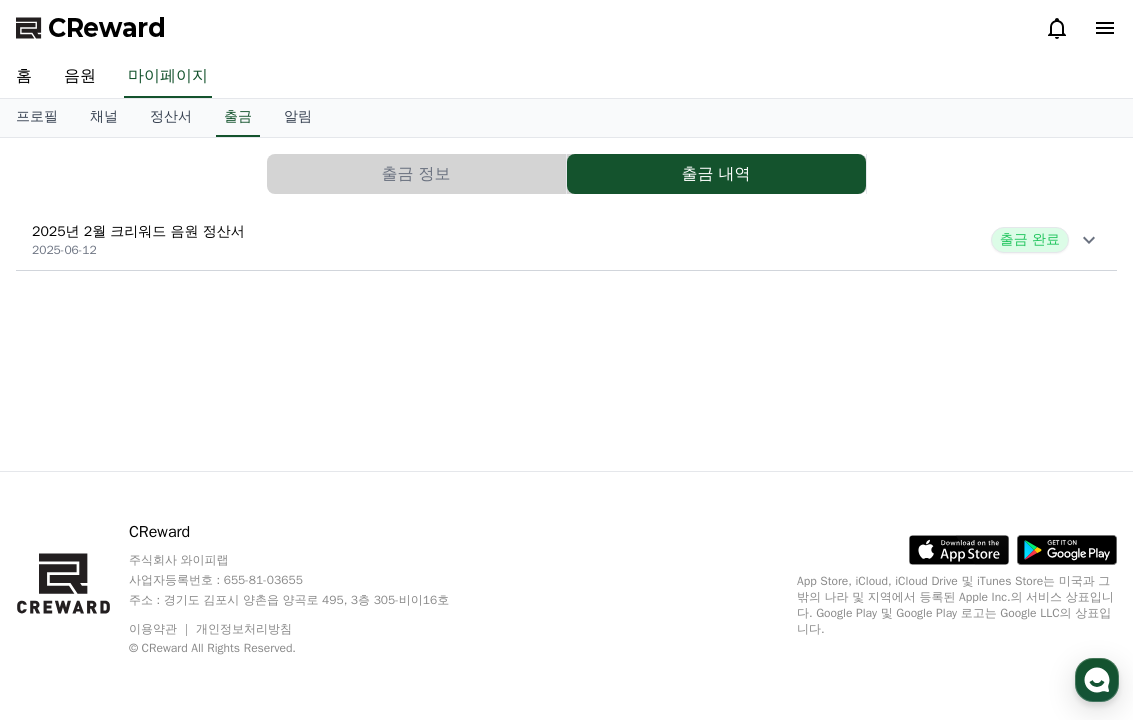 click on "정산서" at bounding box center (171, 118) 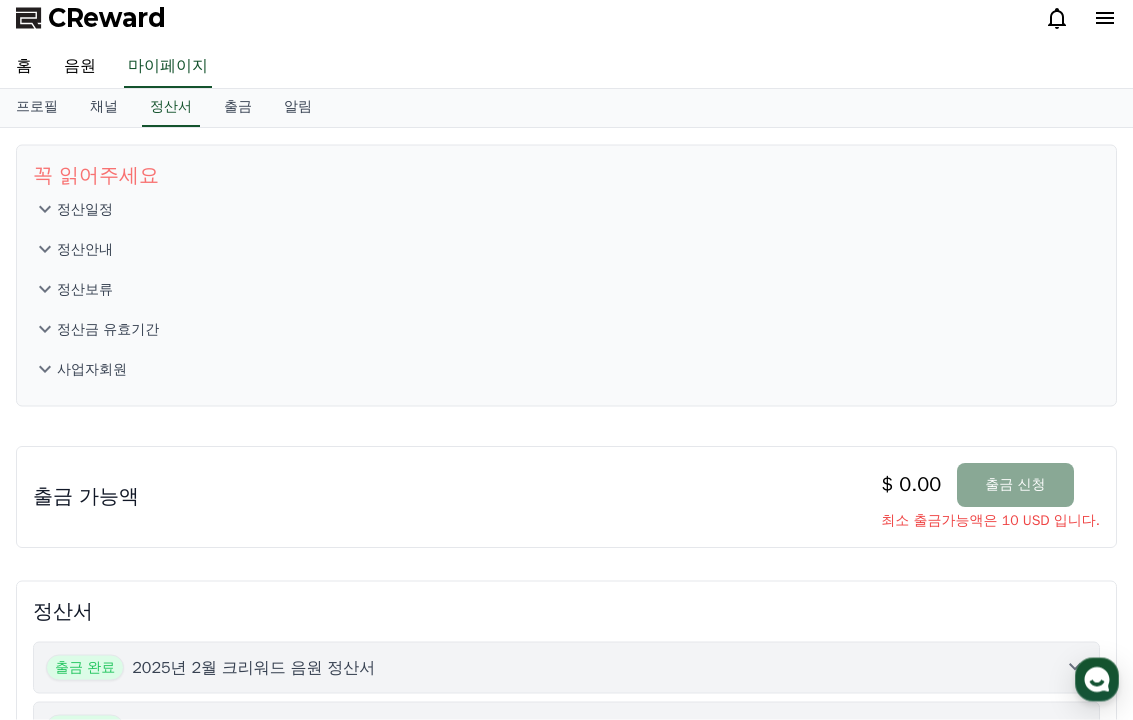 scroll, scrollTop: 0, scrollLeft: 0, axis: both 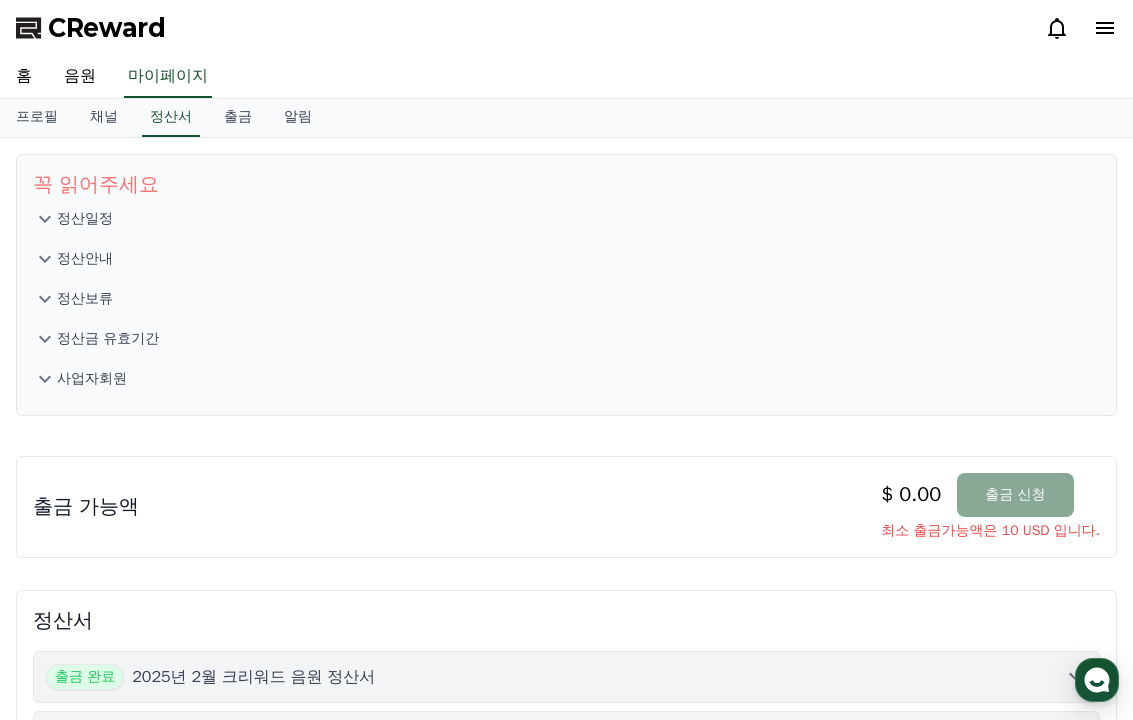 click on "출금" at bounding box center [238, 118] 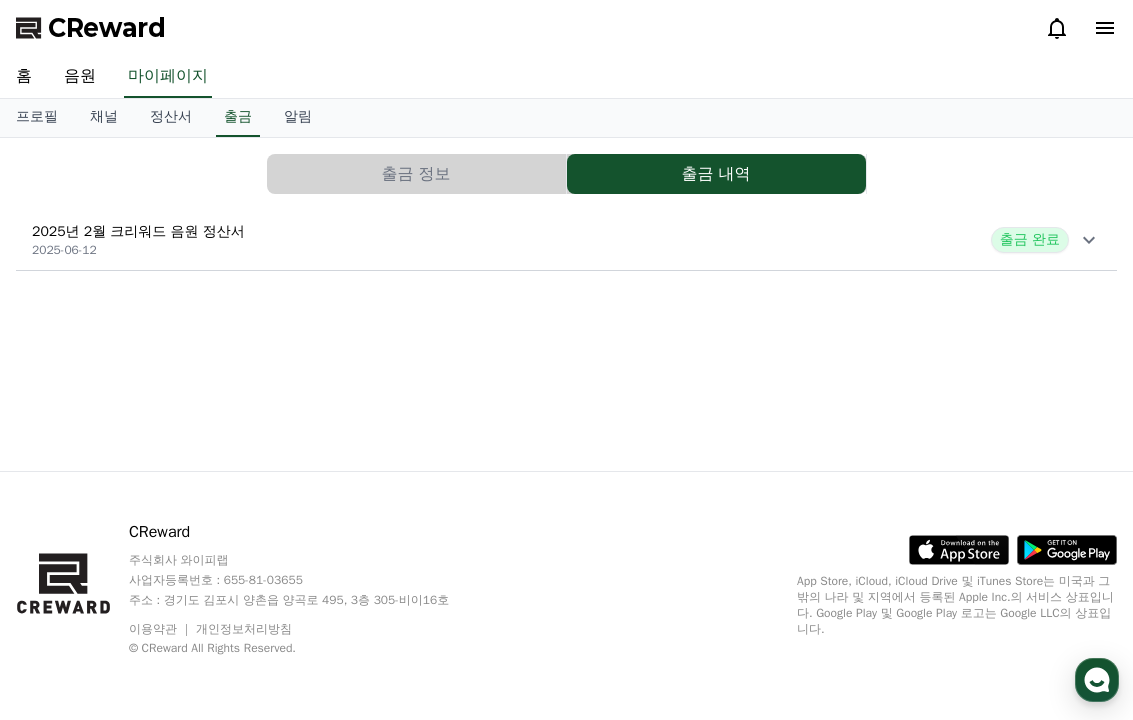click on "출금 정보" at bounding box center [416, 174] 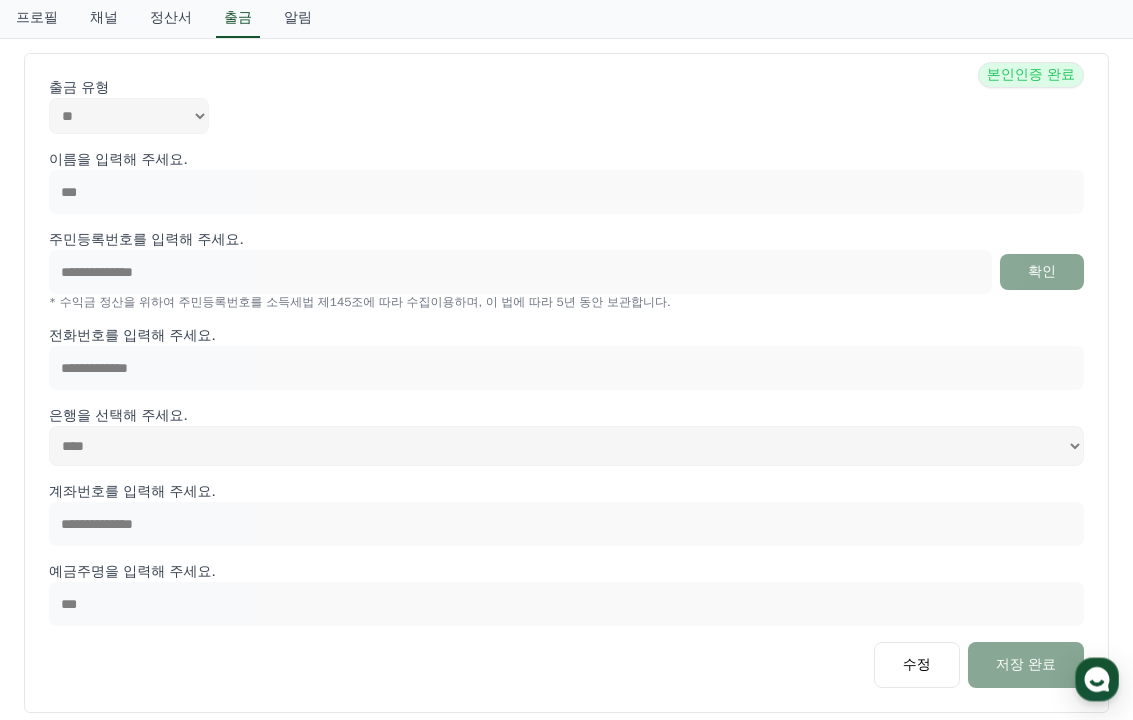 scroll, scrollTop: 0, scrollLeft: 0, axis: both 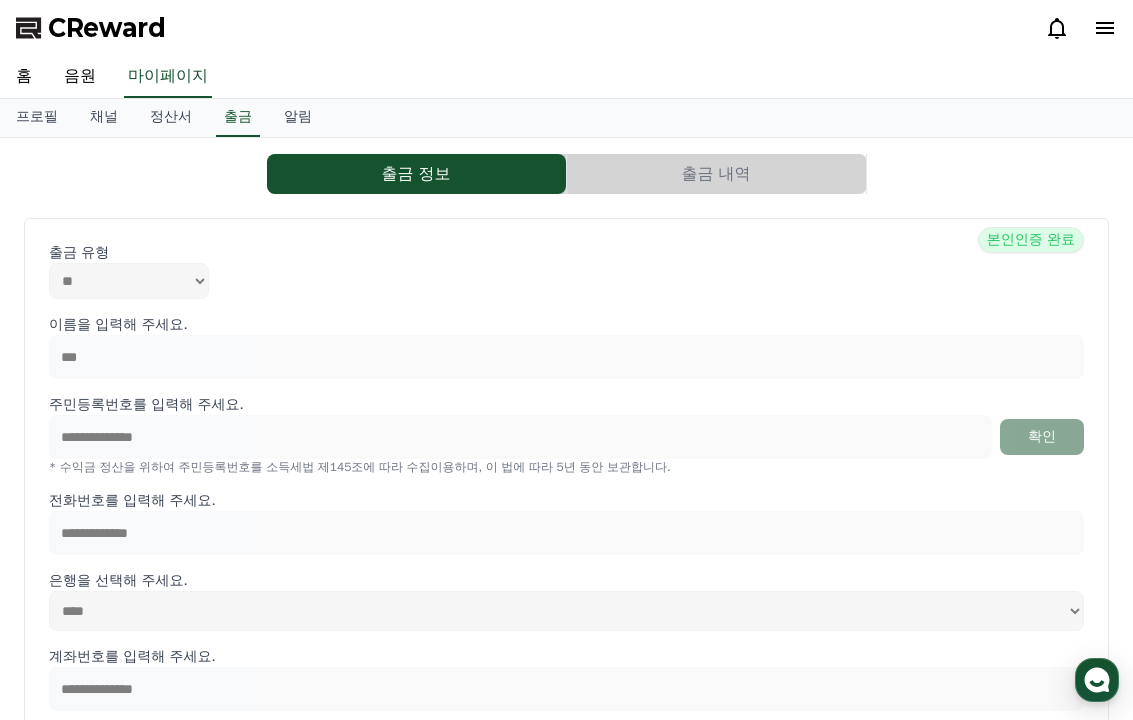 click on "출금 내역" at bounding box center [716, 174] 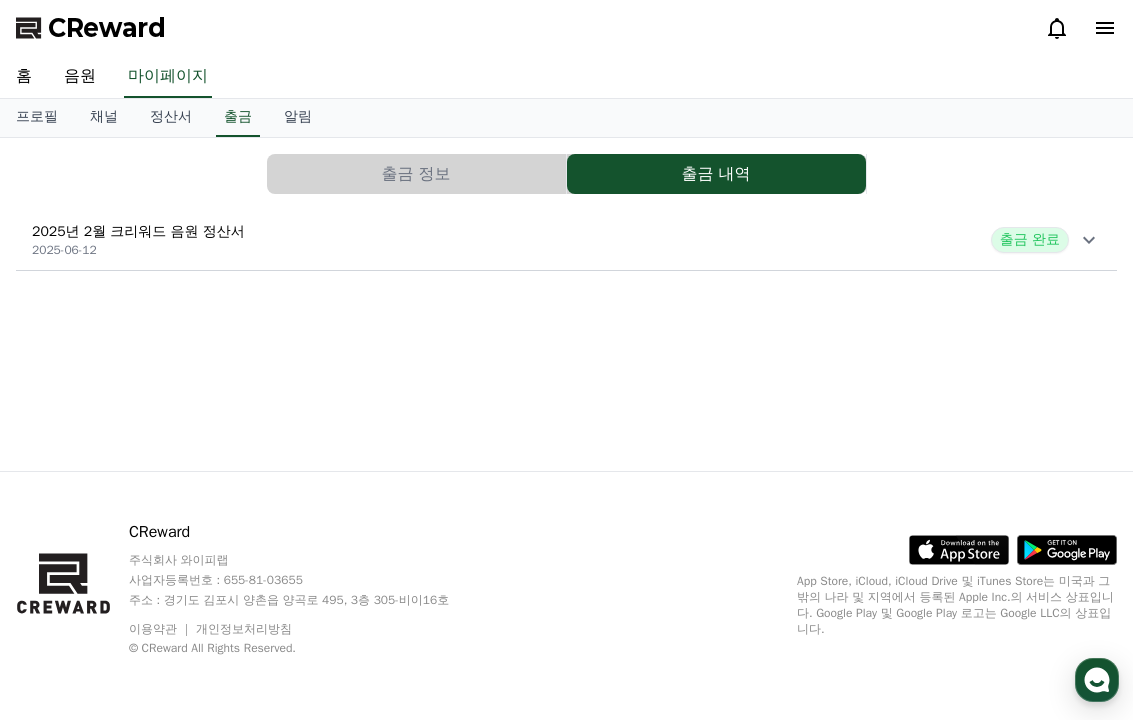 click 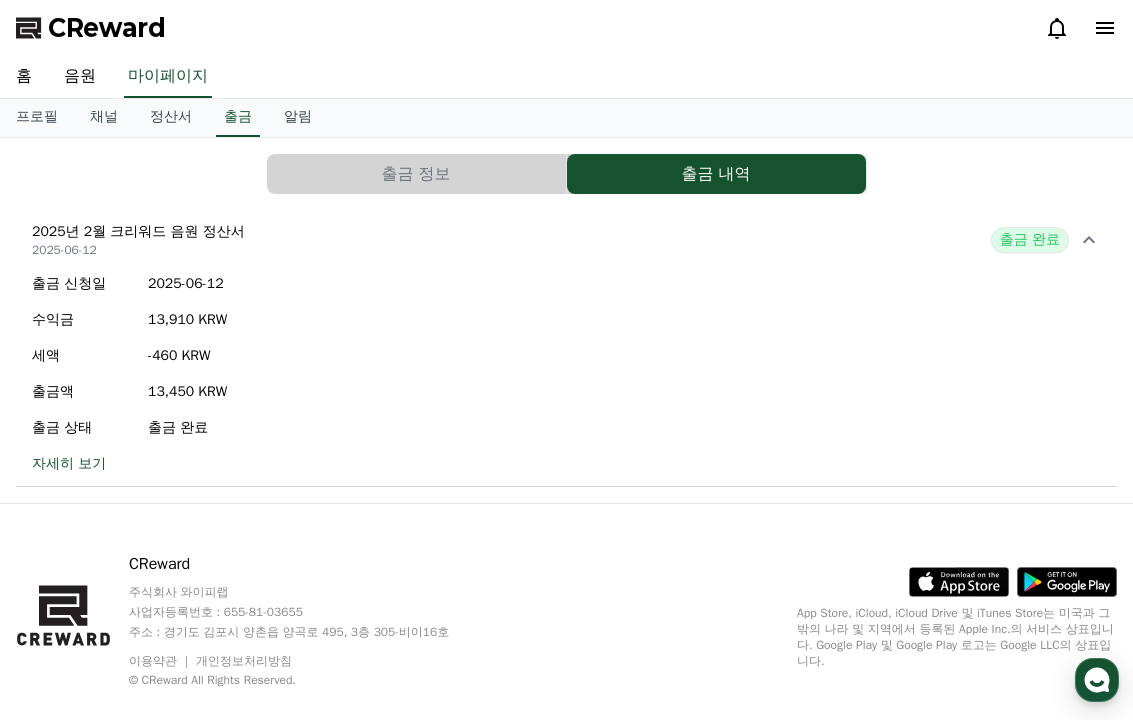 click on "자세히 보기" at bounding box center [129, 464] 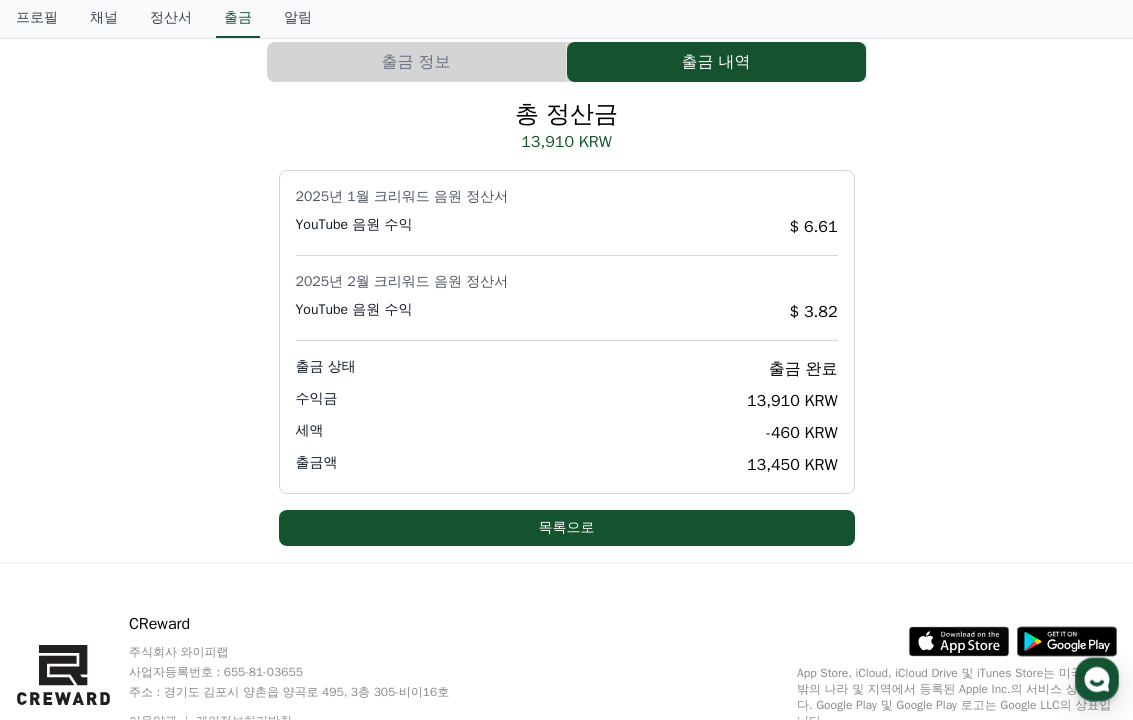 scroll, scrollTop: 115, scrollLeft: 0, axis: vertical 